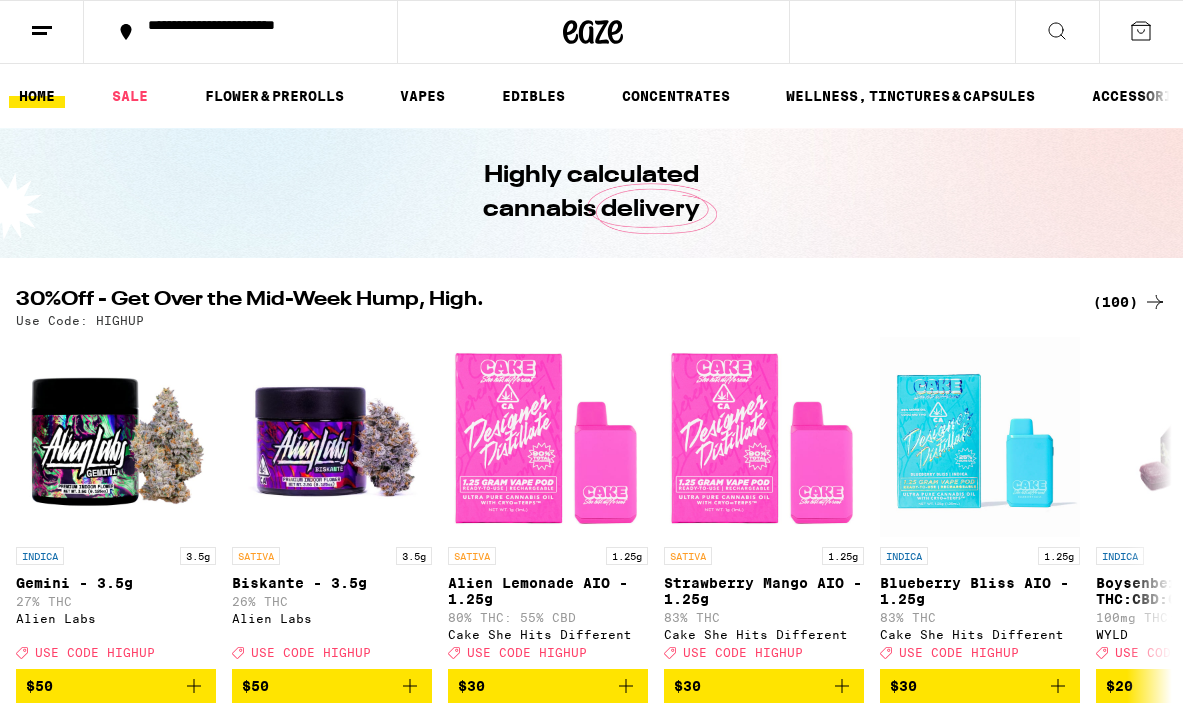 scroll, scrollTop: 0, scrollLeft: 0, axis: both 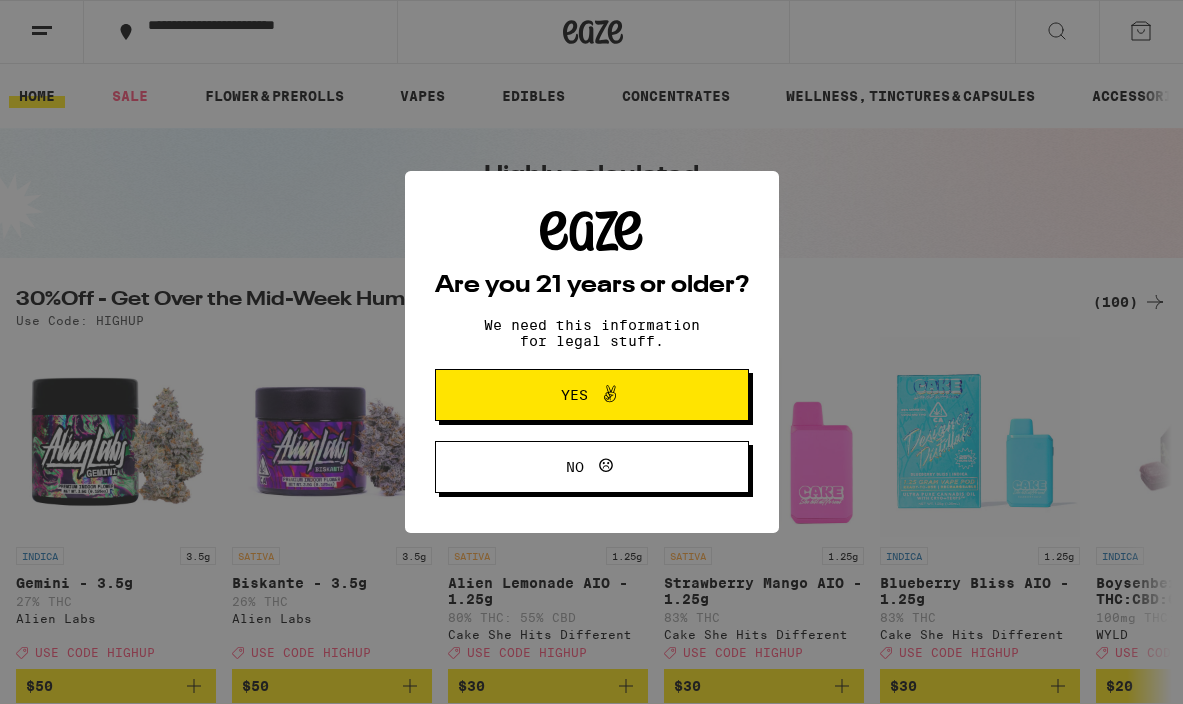 click on "Are you 21 years or older? We need this information for legal stuff. Yes No" at bounding box center [591, 352] 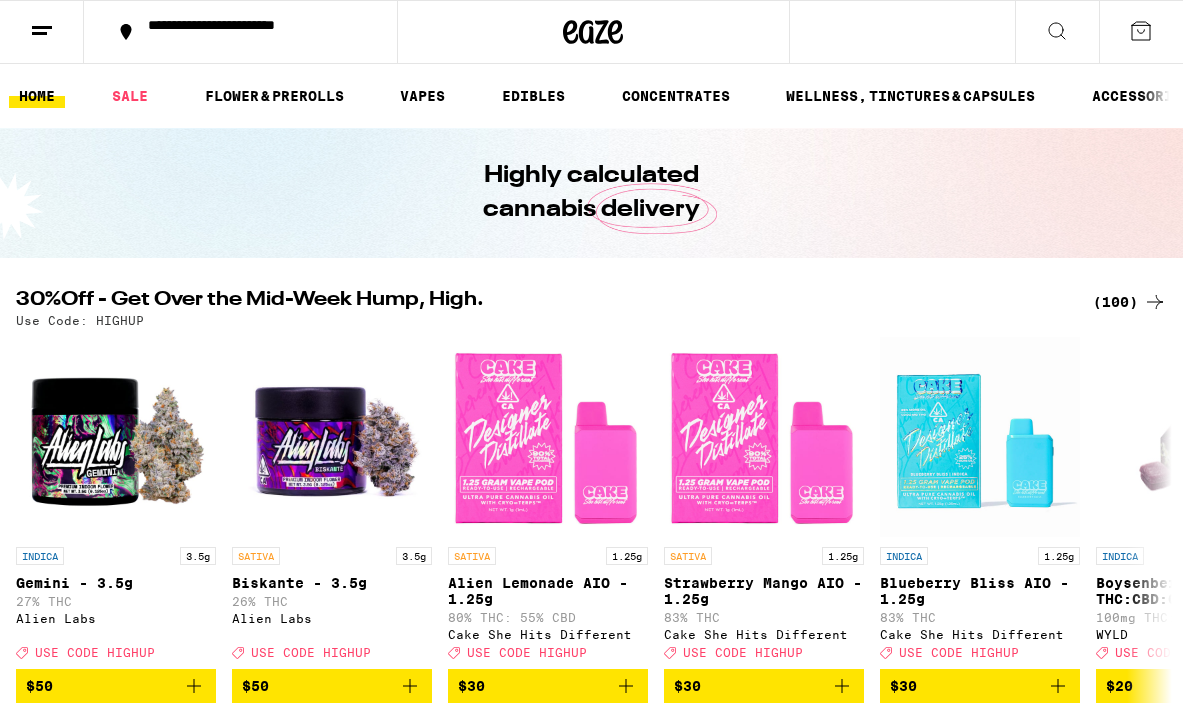scroll, scrollTop: 0, scrollLeft: 0, axis: both 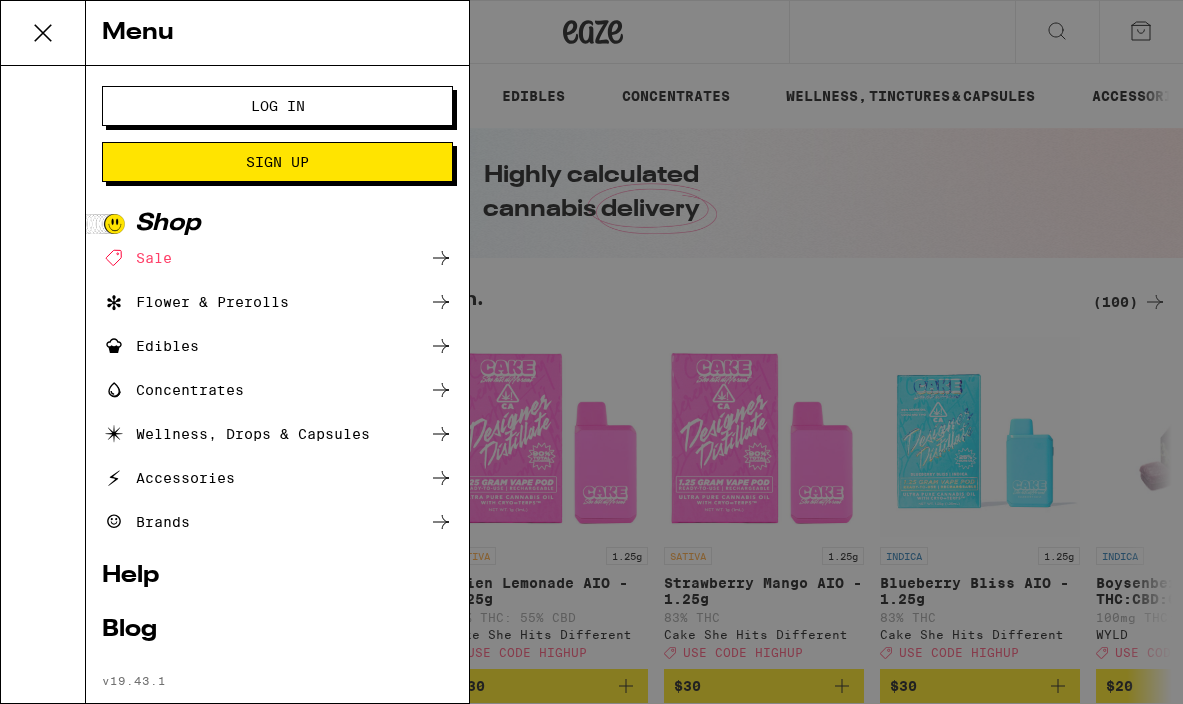 click on "Log In" at bounding box center [277, 106] 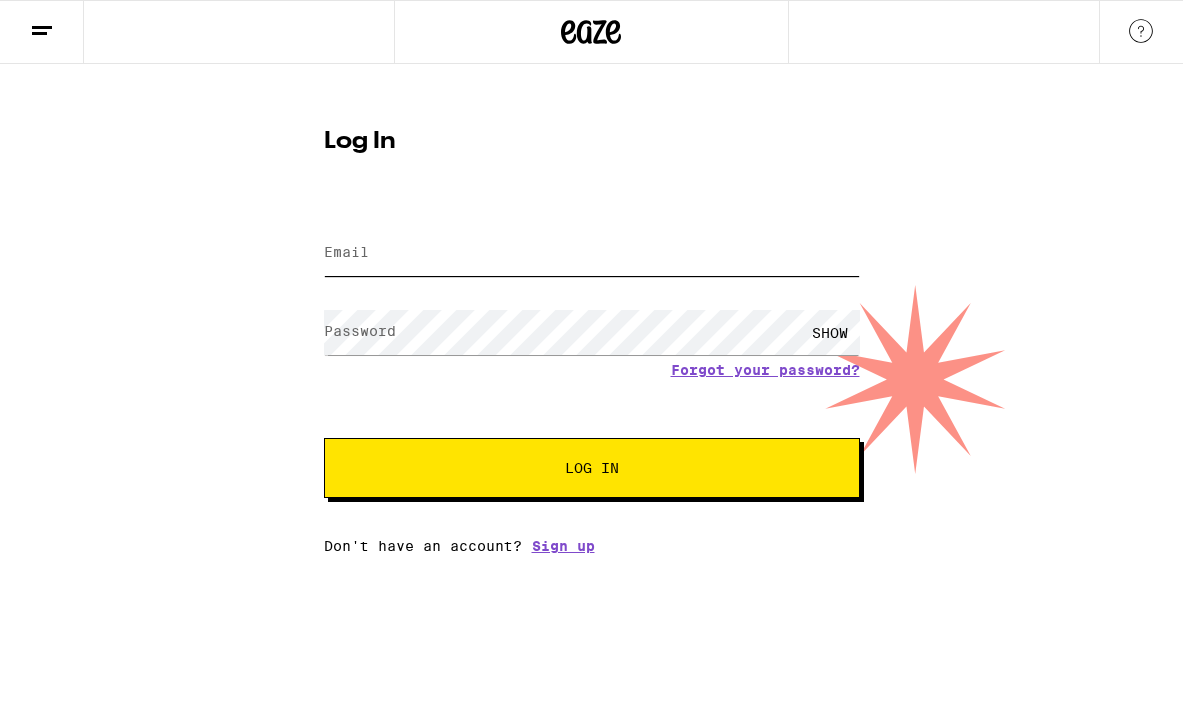 type on "[EMAIL]" 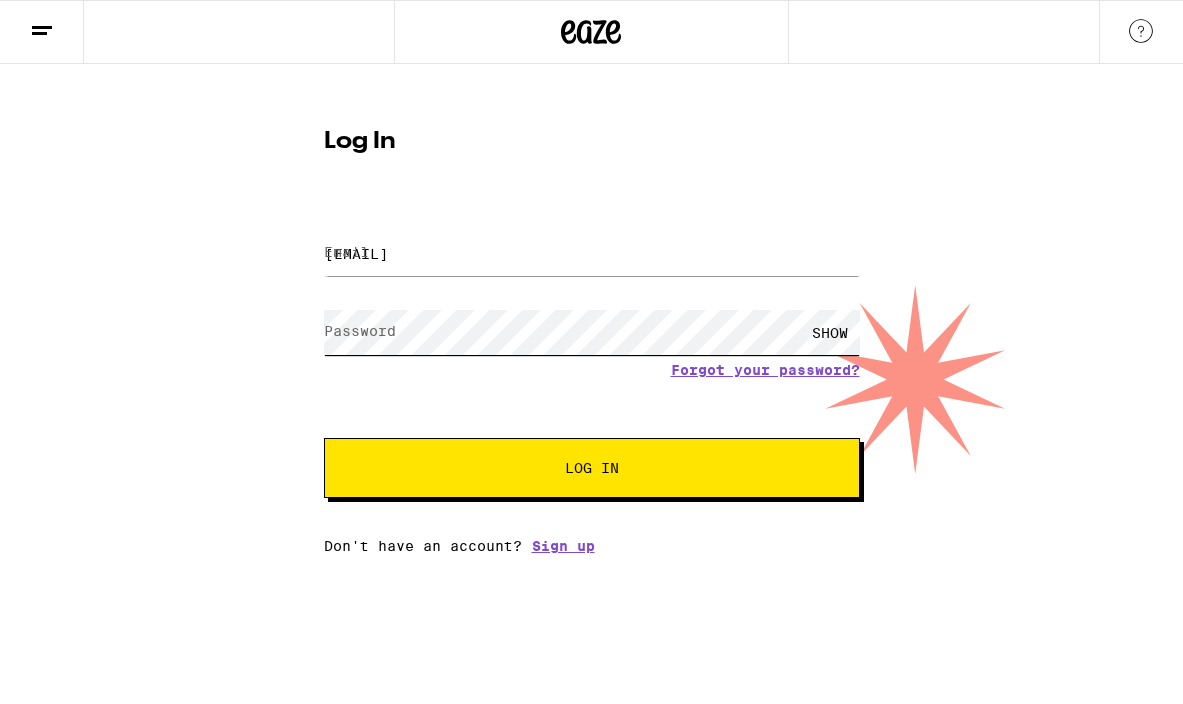 click on "Log In" at bounding box center (592, 468) 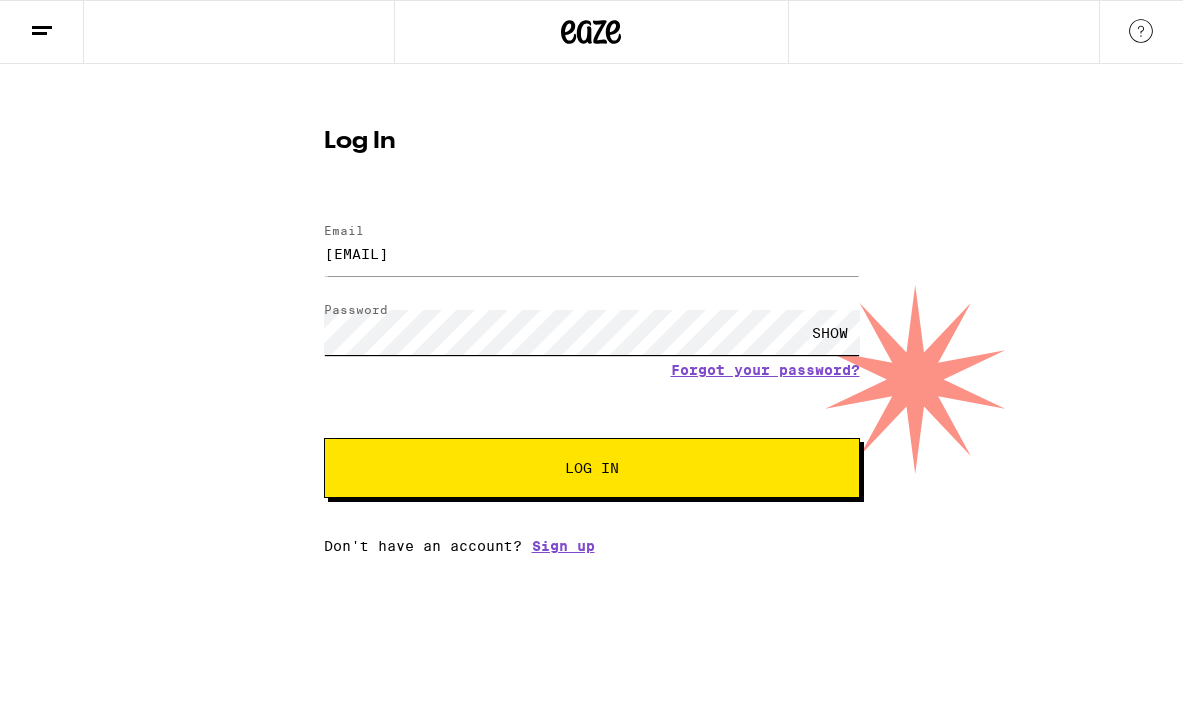 scroll, scrollTop: 0, scrollLeft: 0, axis: both 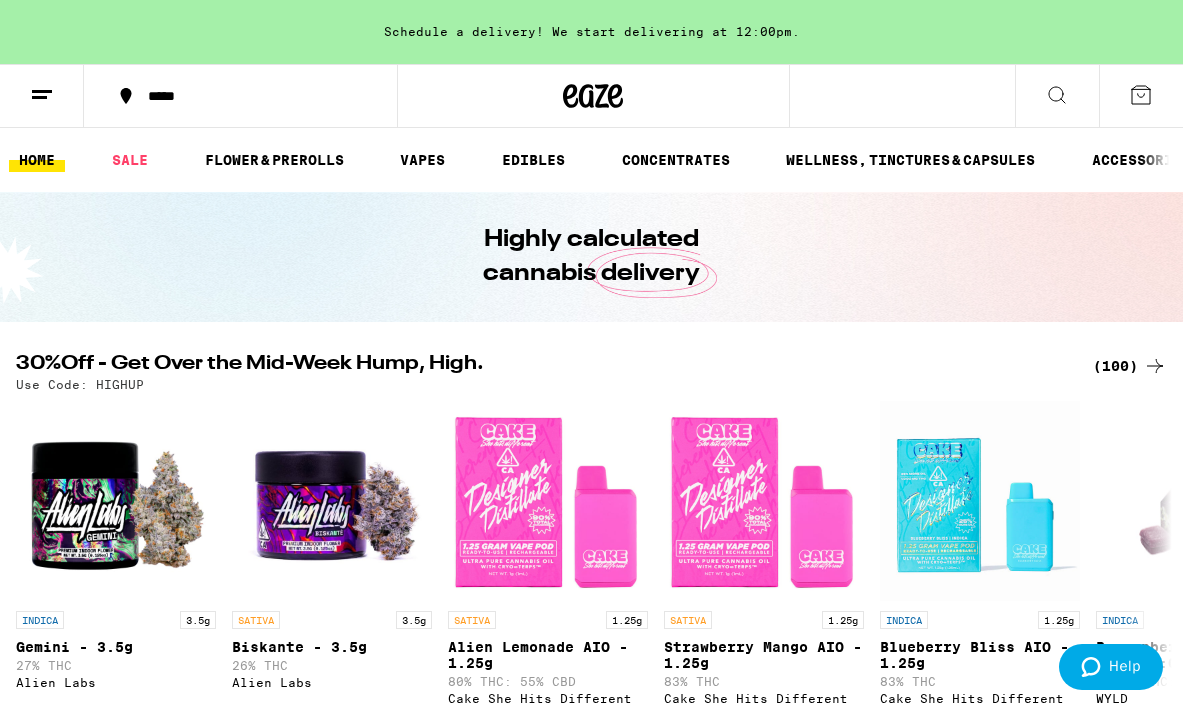 click 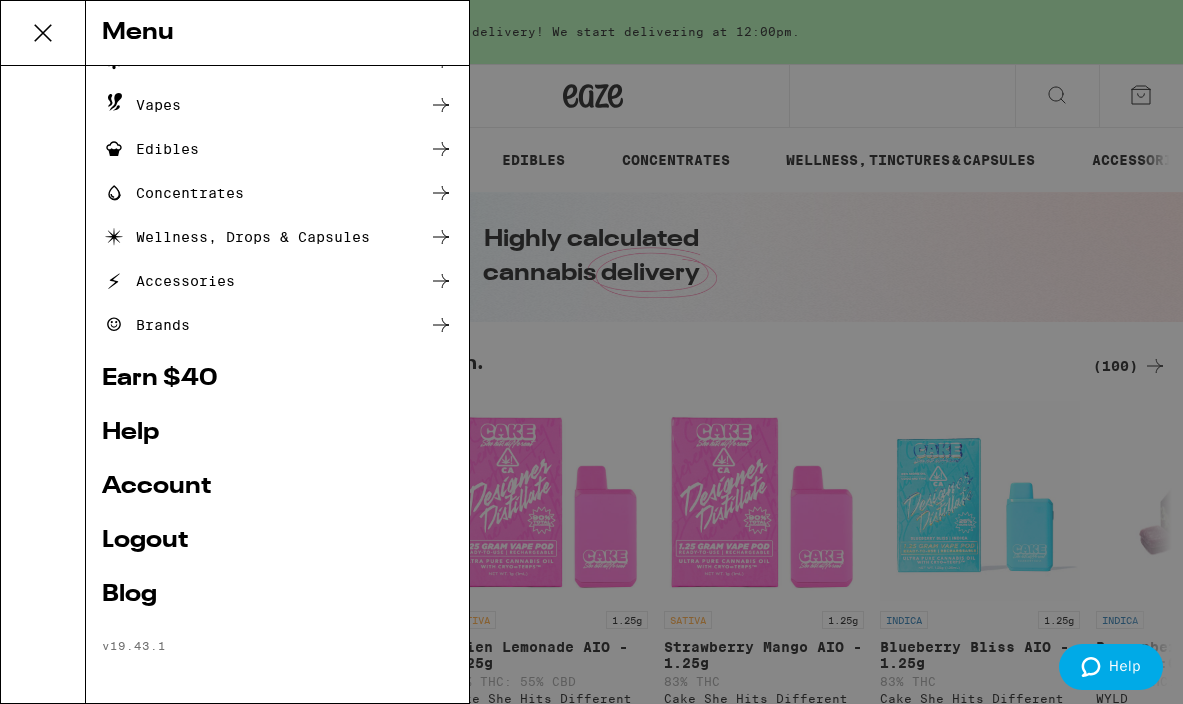 scroll, scrollTop: 161, scrollLeft: 0, axis: vertical 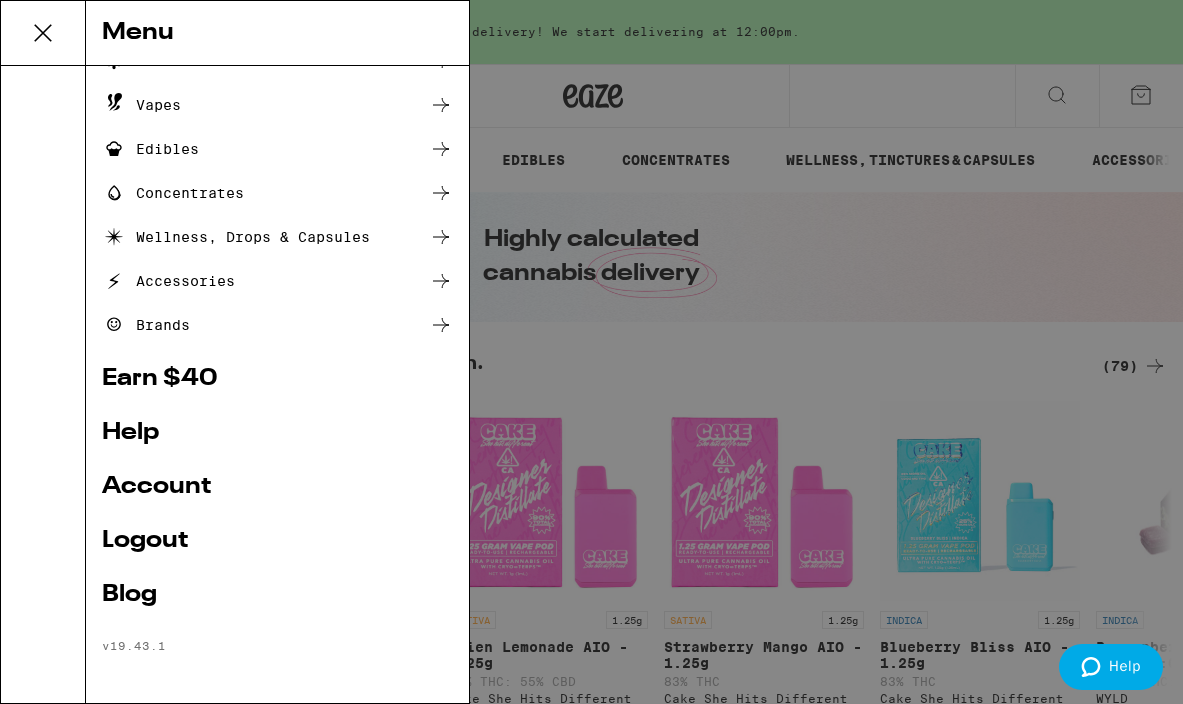 click on "Account" at bounding box center [277, 487] 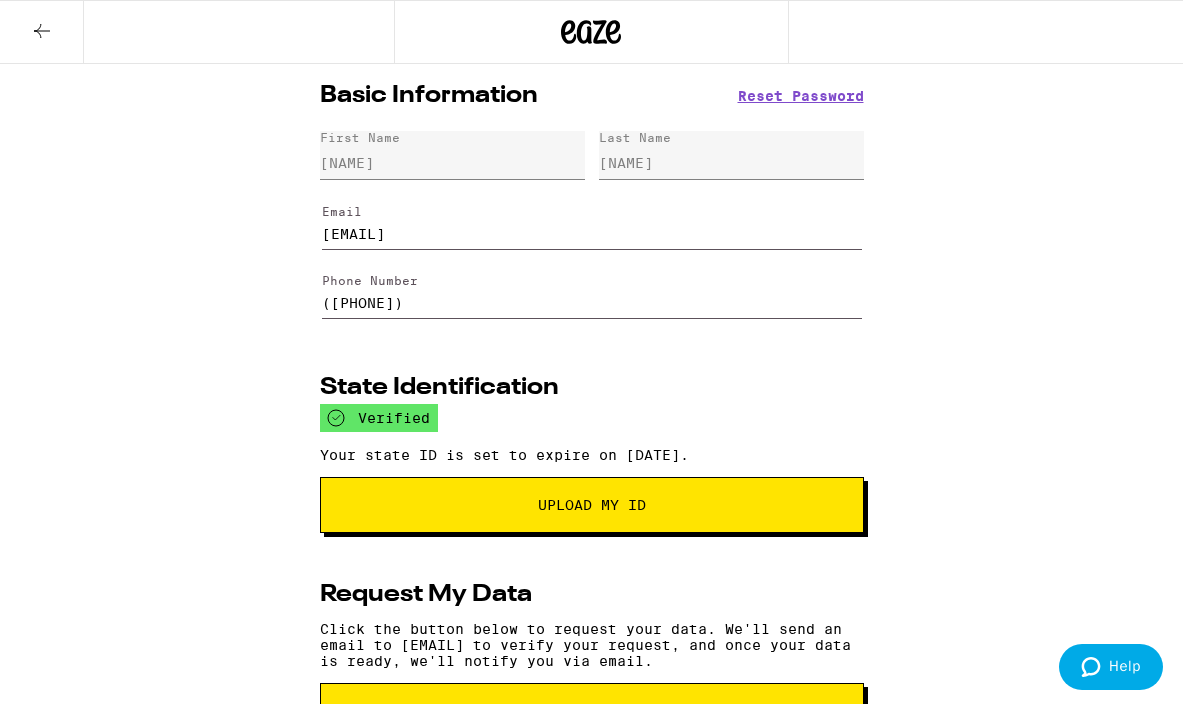 scroll, scrollTop: 0, scrollLeft: 0, axis: both 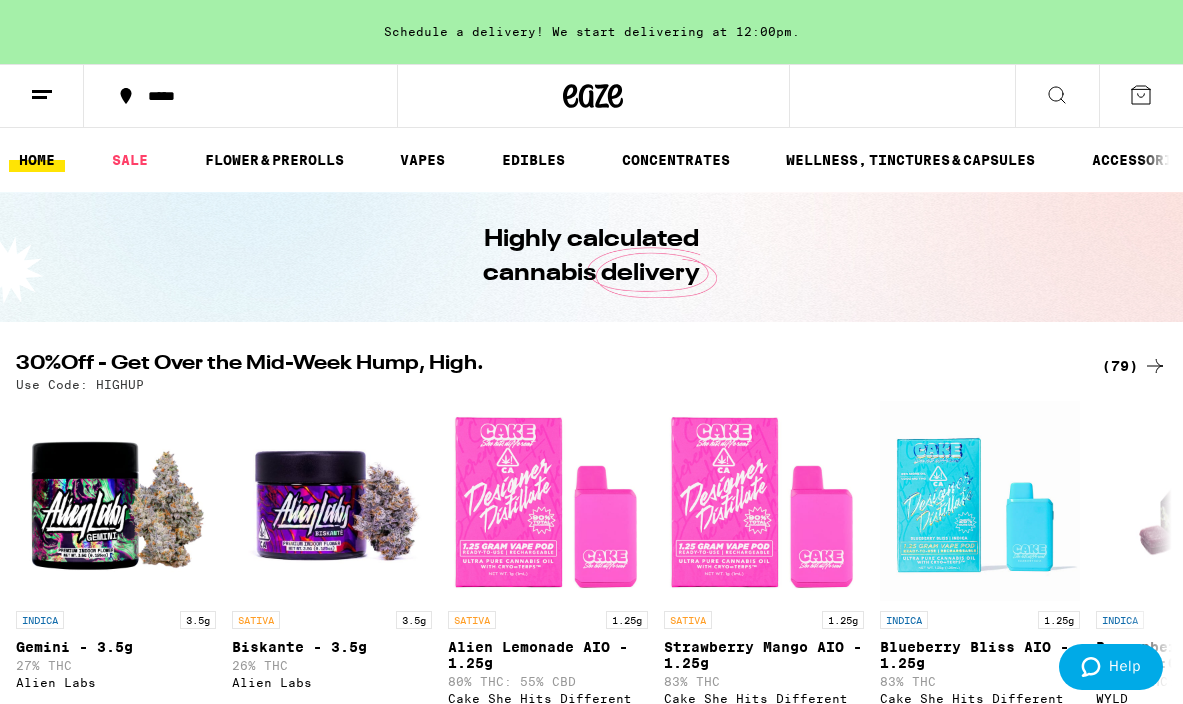 click 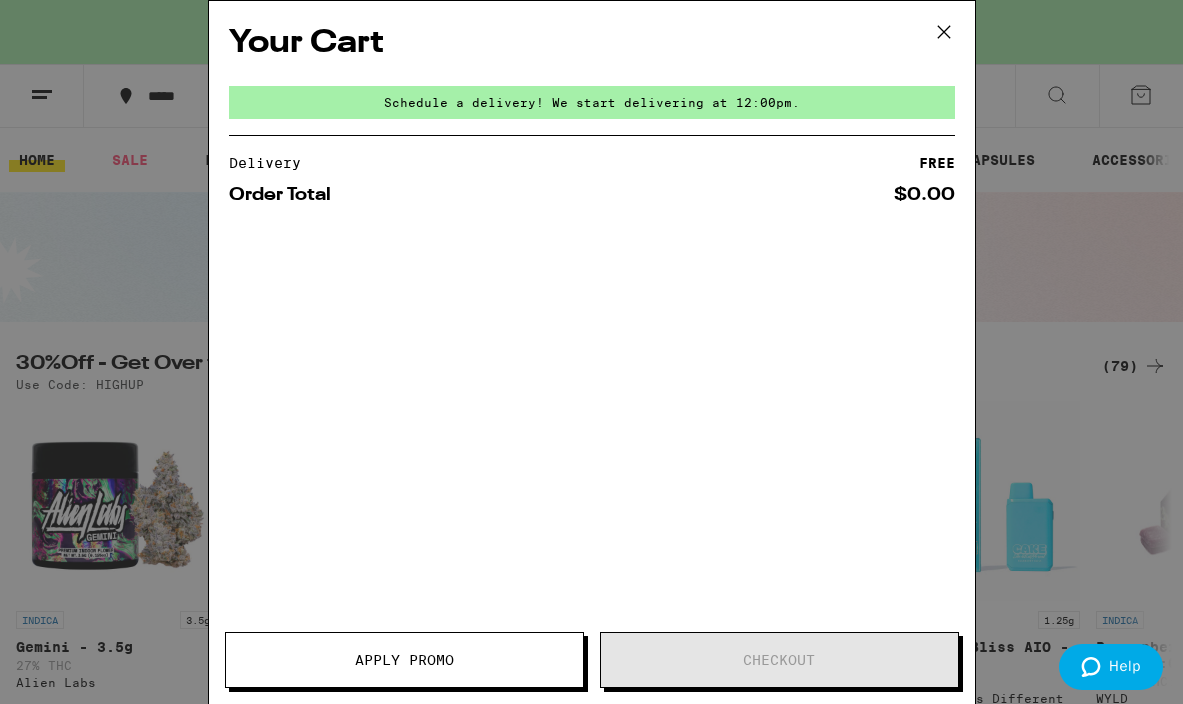 drag, startPoint x: 1137, startPoint y: 98, endPoint x: 939, endPoint y: 34, distance: 208.08652 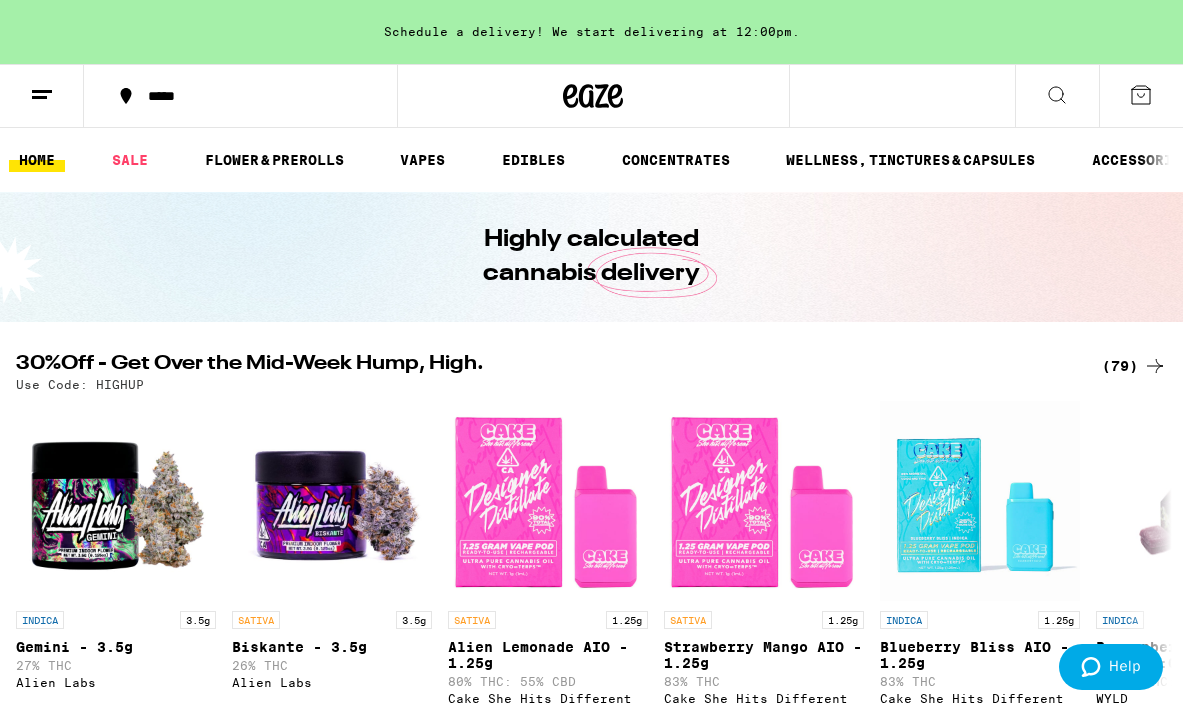 click on "Your Cart Schedule a delivery! We start delivering at 12:00pm. Add to meet the order minimum INDICA 3.5g Indica - Babies 10 Pack - 3.5g Pure Beauty $50 HYBRID 3.5g Hybrid Babies 10 Pack - 3.5g Pure Beauty $50 SATIVA 3.5g Sativa - Babies 10 Pack - 3.5g Pure Beauty $50 SATIVA 3.5g Melon Fizz - 3.5g Ember Valley Deal Created with Sketch. USE CODE 35OFF $50 INDICA 3.5g Gemini - 3.5g Alien Labs Deal Created with Sketch. USE CODE HIGHUP $50 SATIVA 3.5g Biskante - 3.5g Alien Labs Deal Created with Sketch. USE CODE HIGHUP $50 HYBRID 3.5g Zpectrum - 3.5g Alien Labs Deal Created with Sketch. USE CODE HIGHUP $50 INDICA 3.5g Lemon Cherry Pie - 3.5g Ember Valley Deal Created with Sketch. USE CODE 35OFF $50 HYBRID 3.5g Zerealz - 3.5g Ember Valley Deal Created with Sketch. USE CODE 35OFF $50 SATIVA 14g Strawberry Lemonade - 14g Circles Base Camp Deal Created with Sketch. USE CODE HIGHUP $55 Delivery FREE Order Total $0.00 ⚠️ www.P65Warnings.ca.gov Apply Promo Checkout" at bounding box center (591, 352) 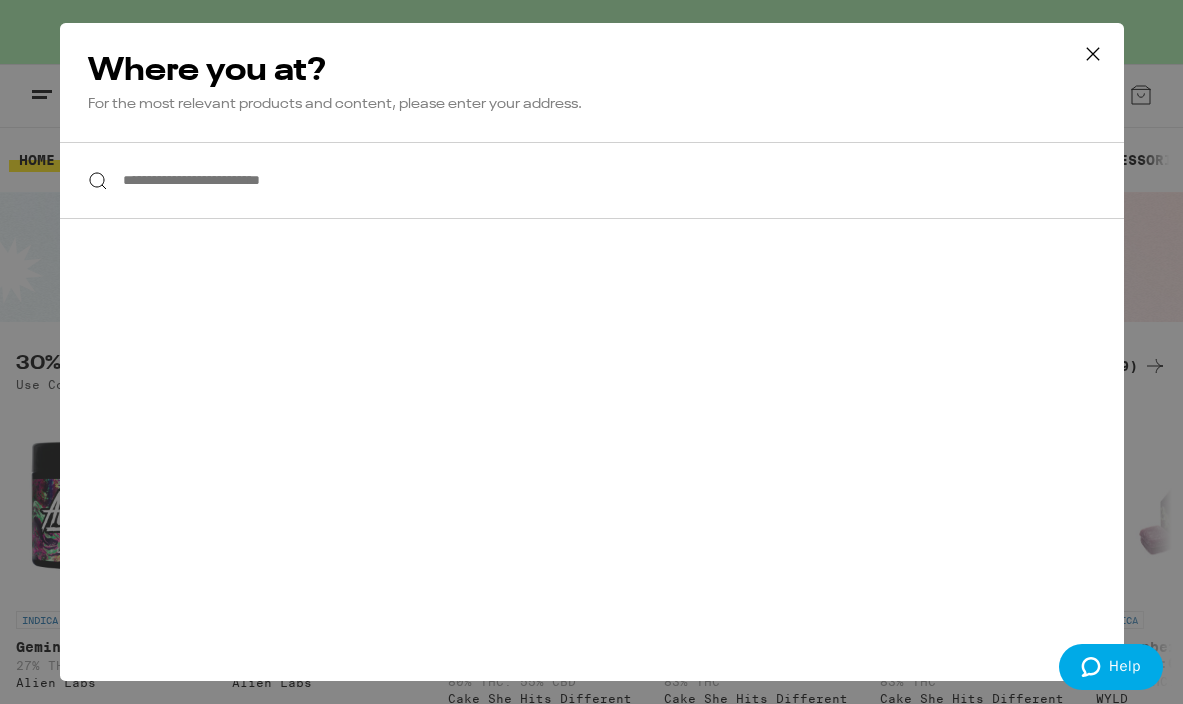 click on "**********" at bounding box center (591, 352) 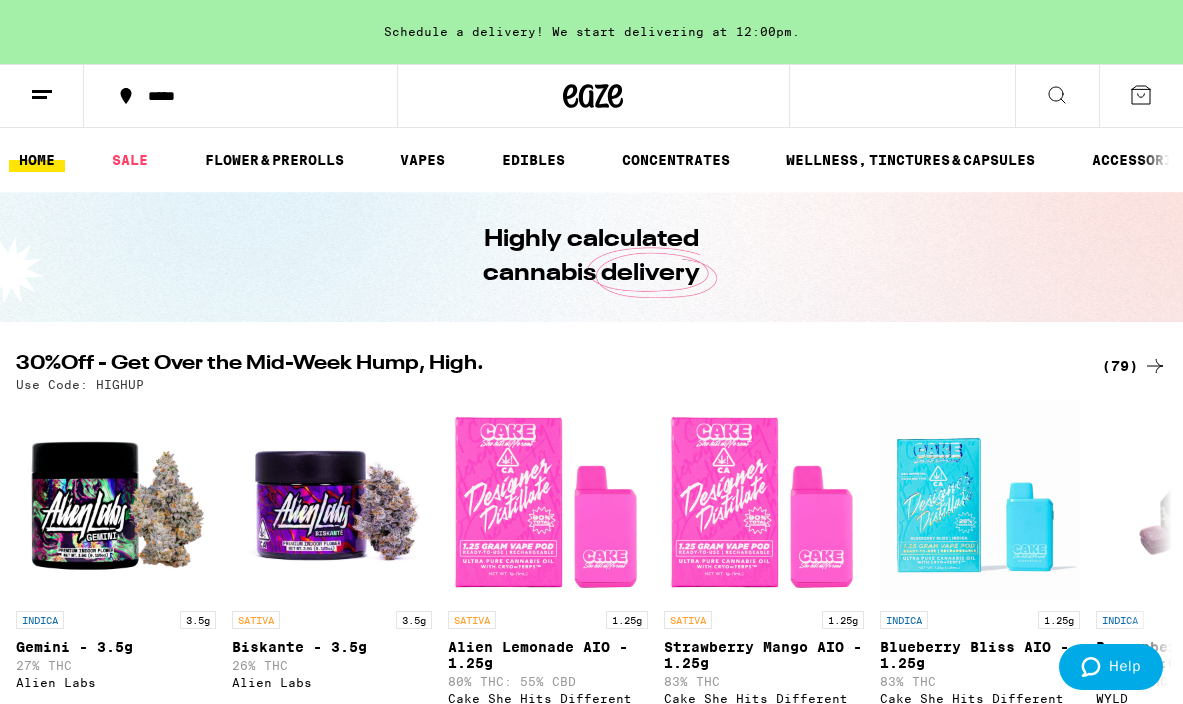 click 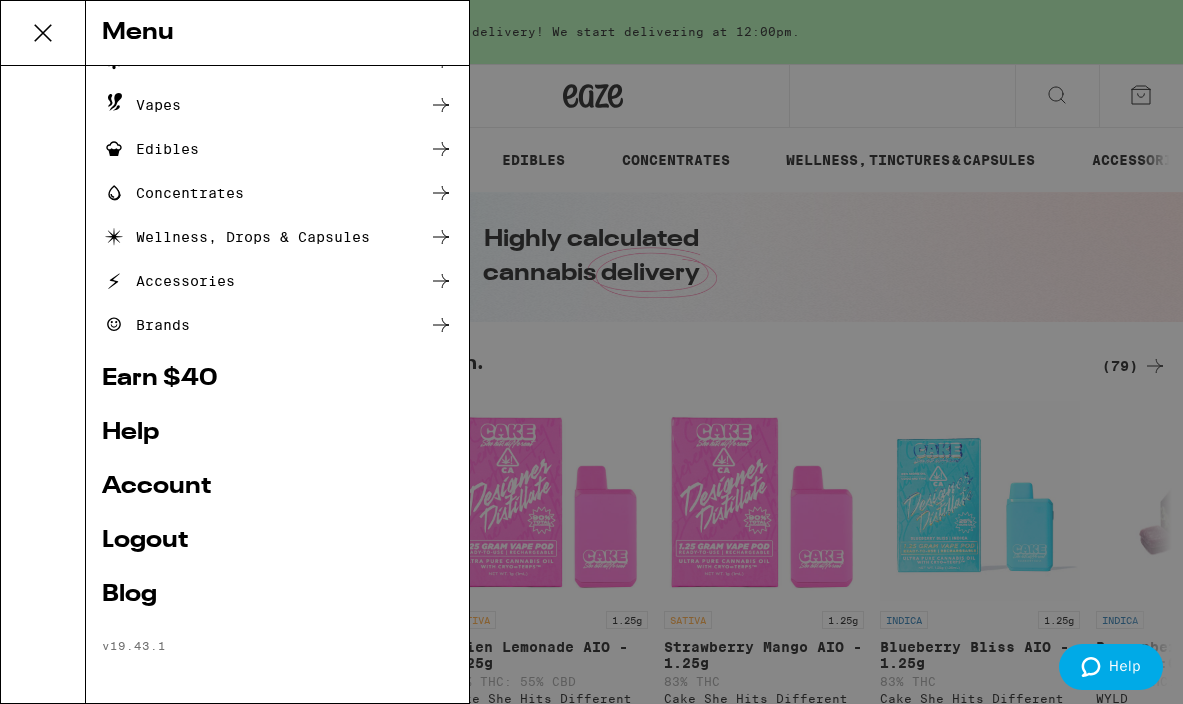 scroll, scrollTop: 161, scrollLeft: 0, axis: vertical 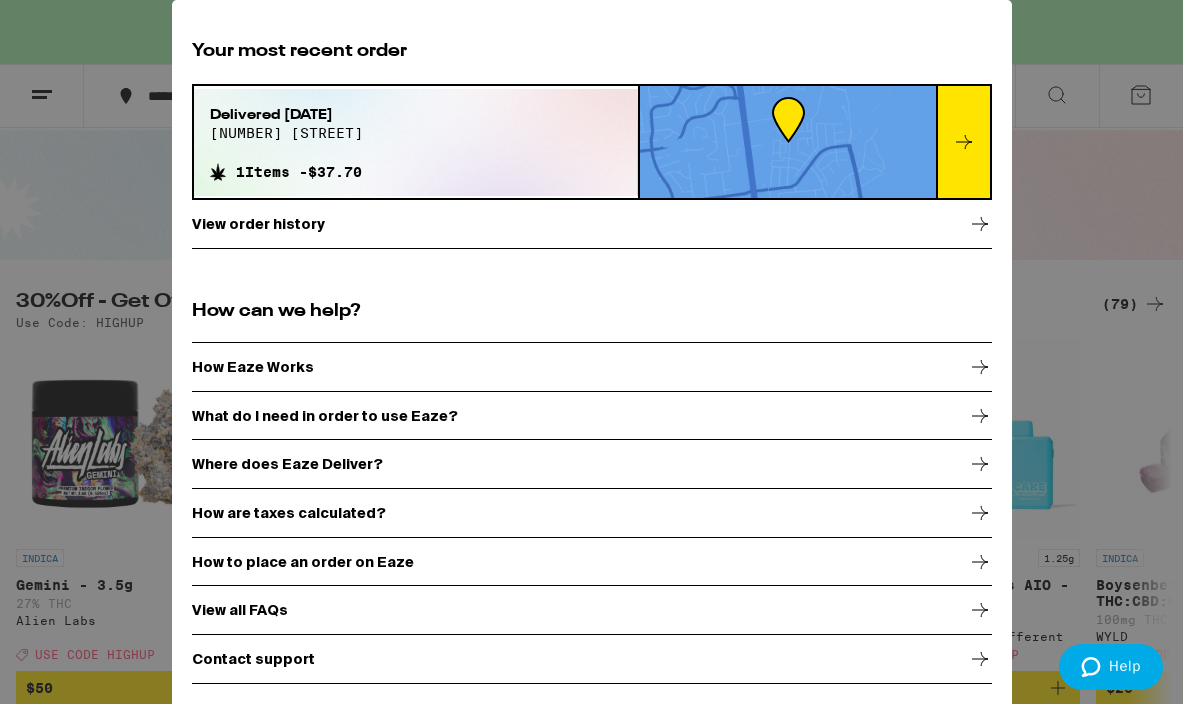 click on "View order history" at bounding box center [258, 224] 